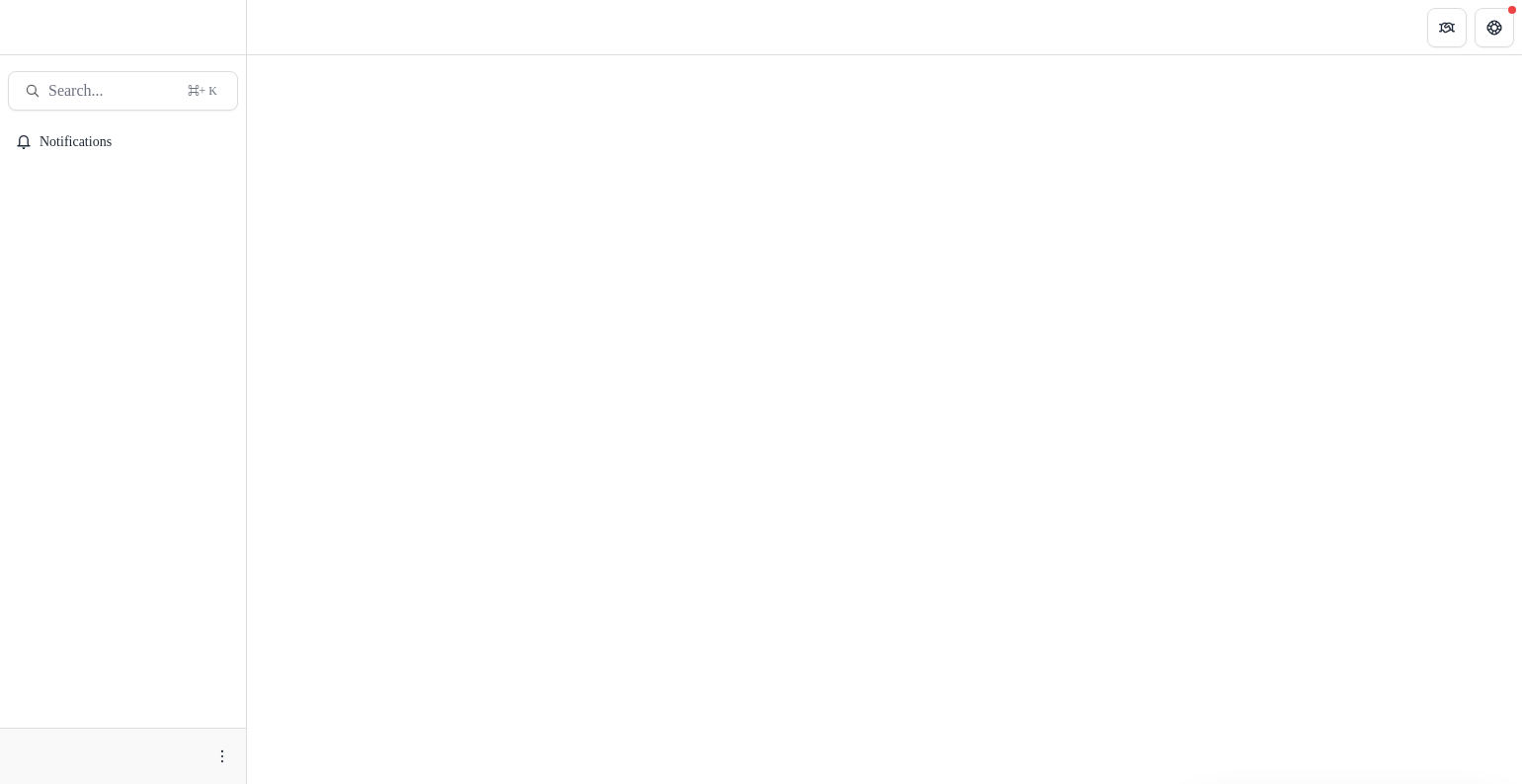 scroll, scrollTop: 0, scrollLeft: 0, axis: both 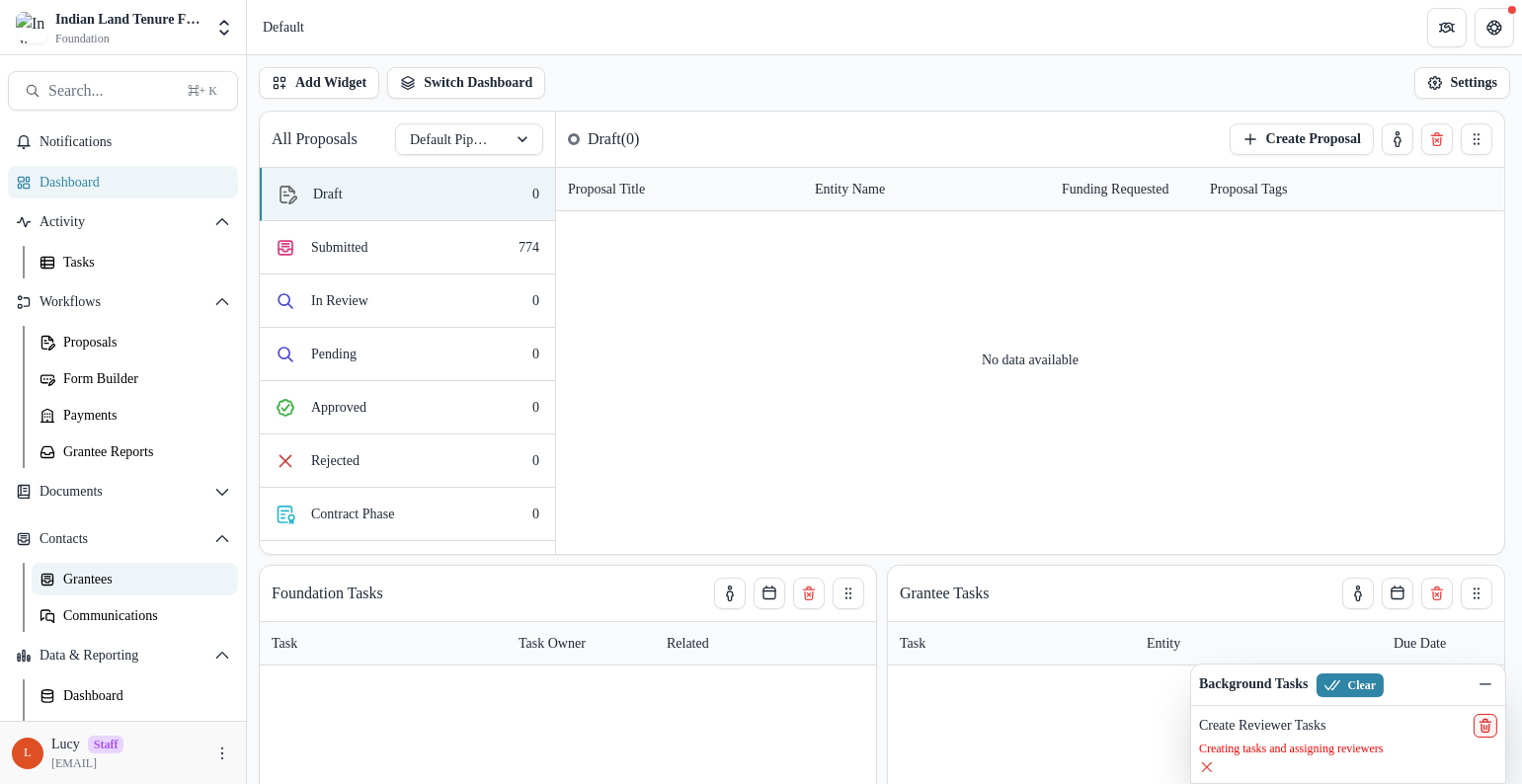 click on "Grantees" at bounding box center (142, 579) 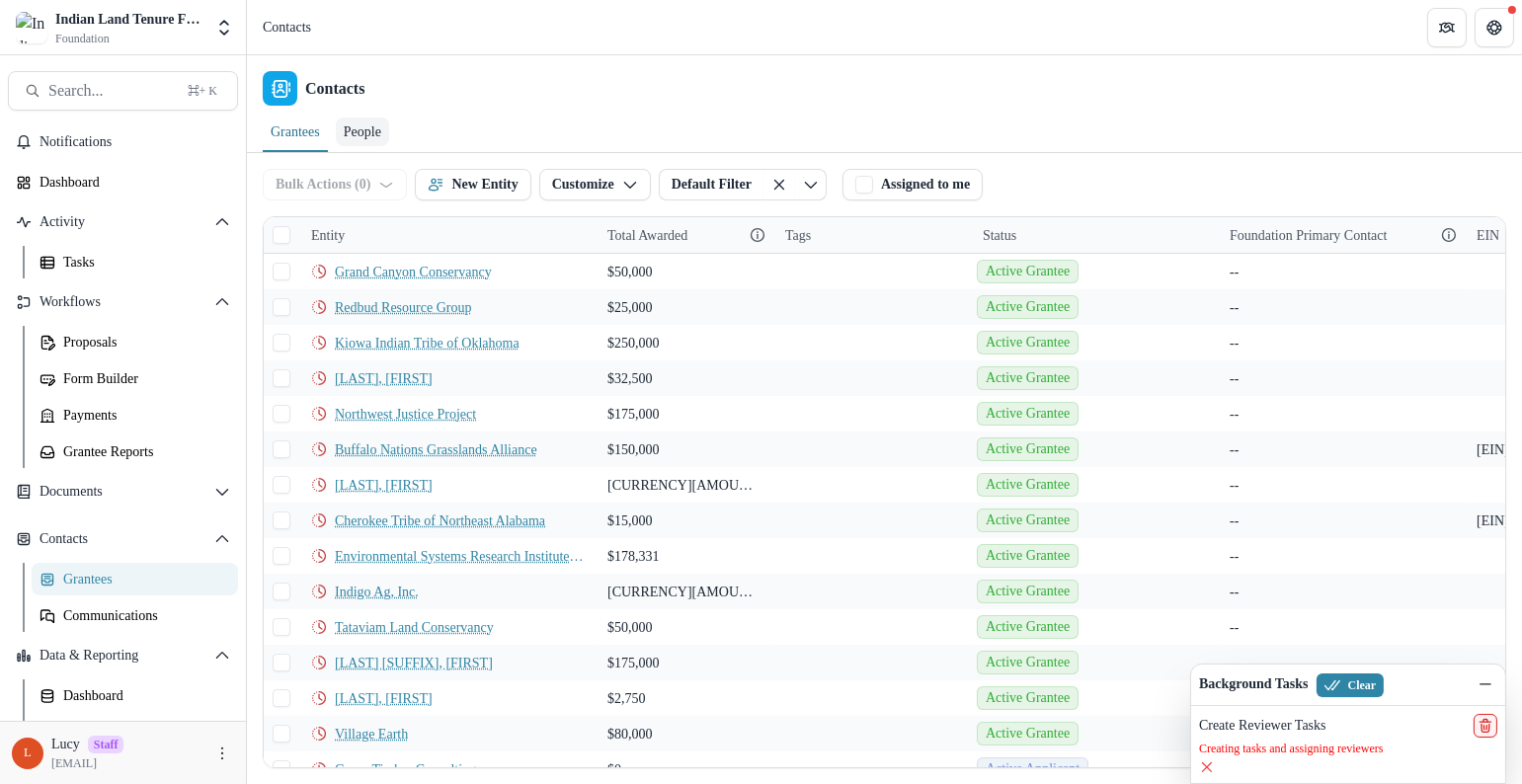 click on "People" at bounding box center (362, 131) 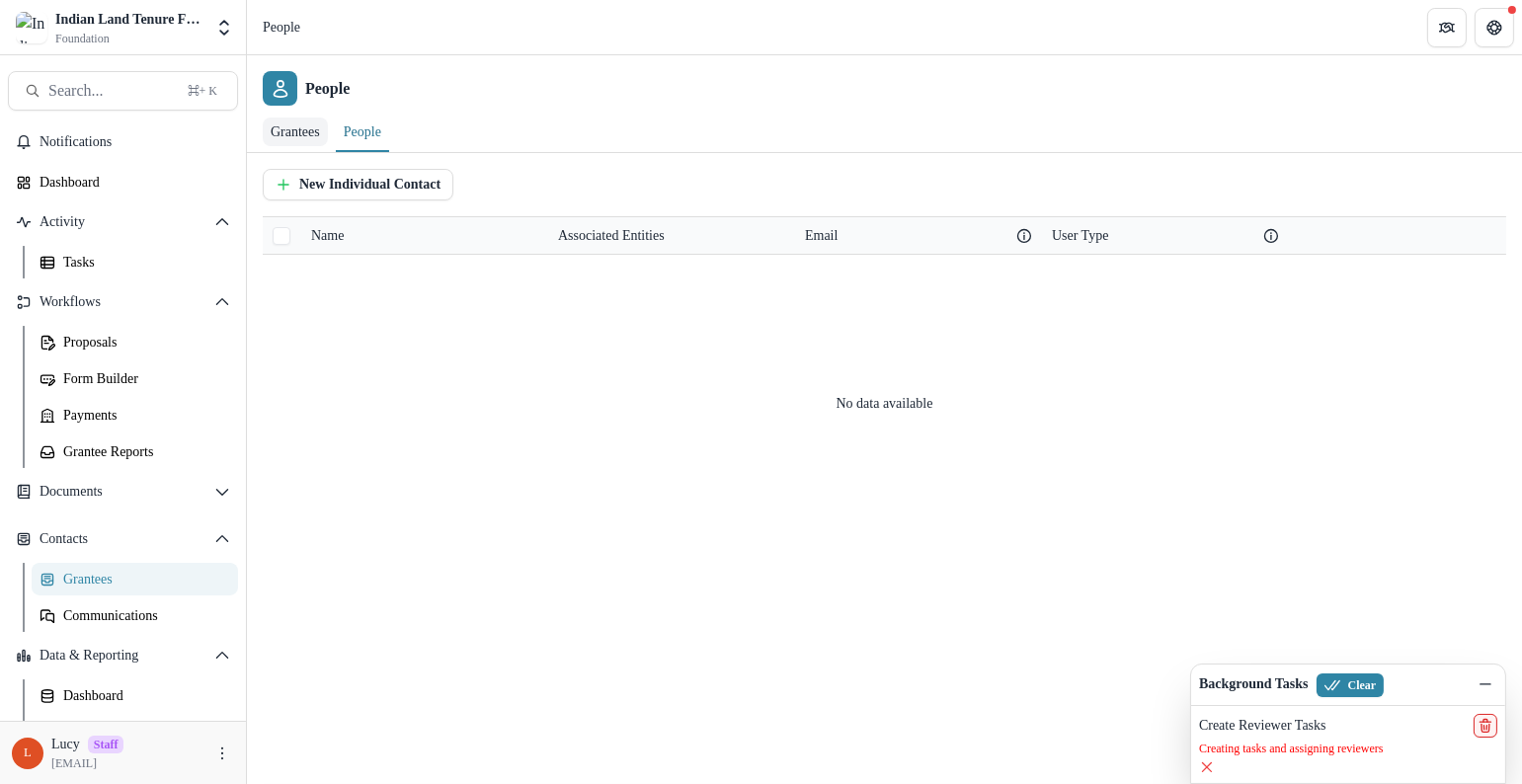 click on "Grantees" at bounding box center (295, 131) 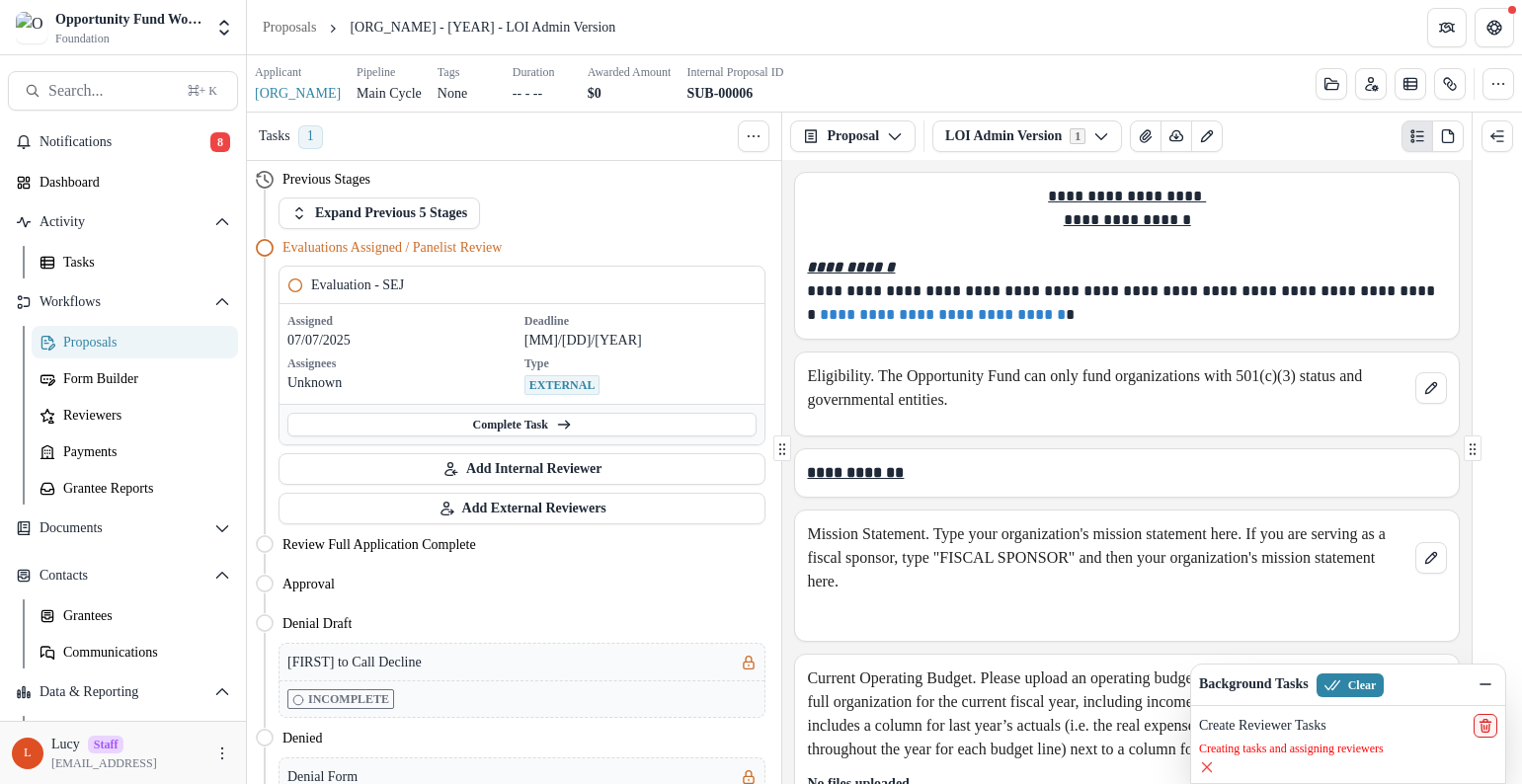 scroll, scrollTop: 0, scrollLeft: 0, axis: both 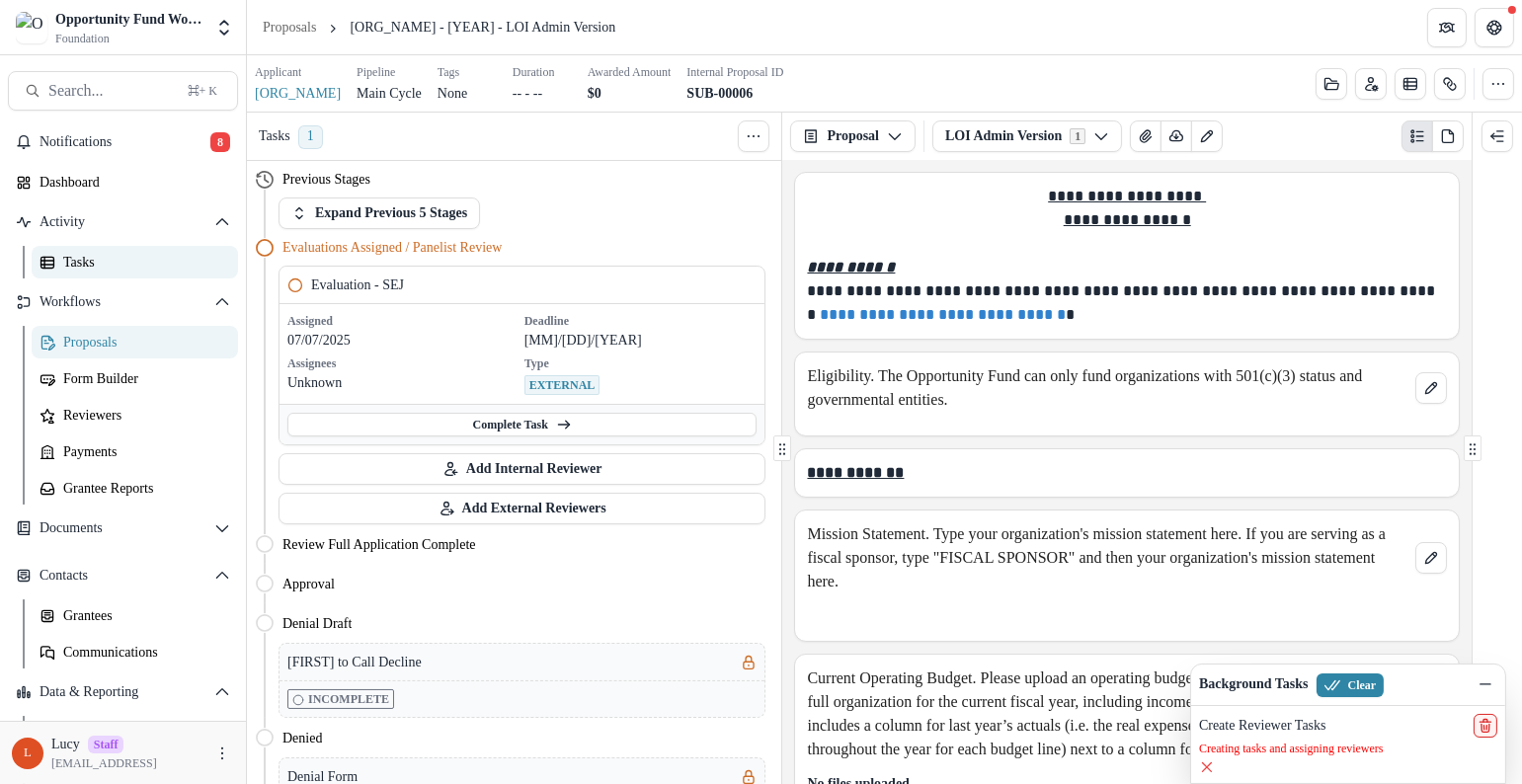 click on "Tasks" at bounding box center [142, 262] 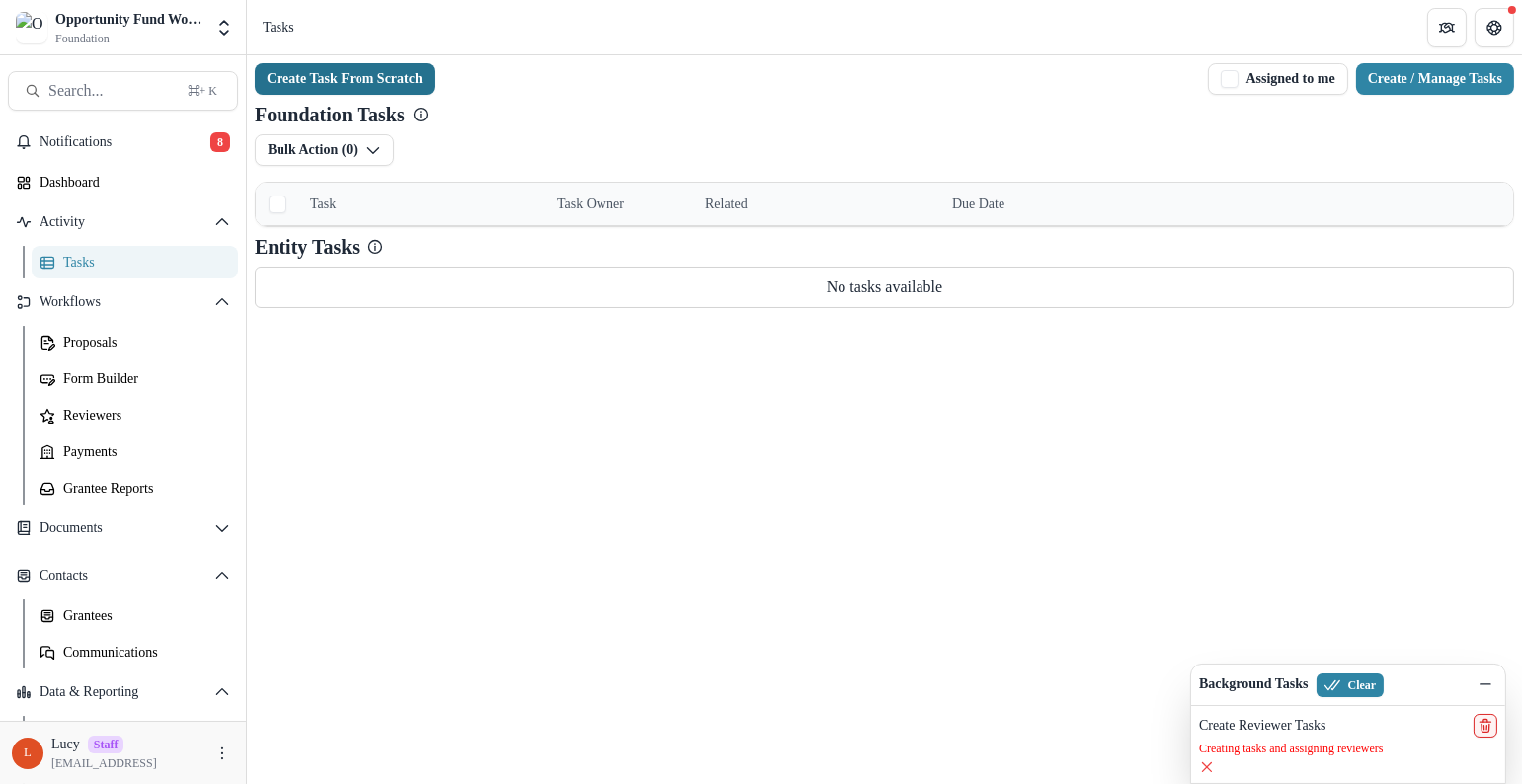 click on "Create Task From Scratch" at bounding box center [345, 79] 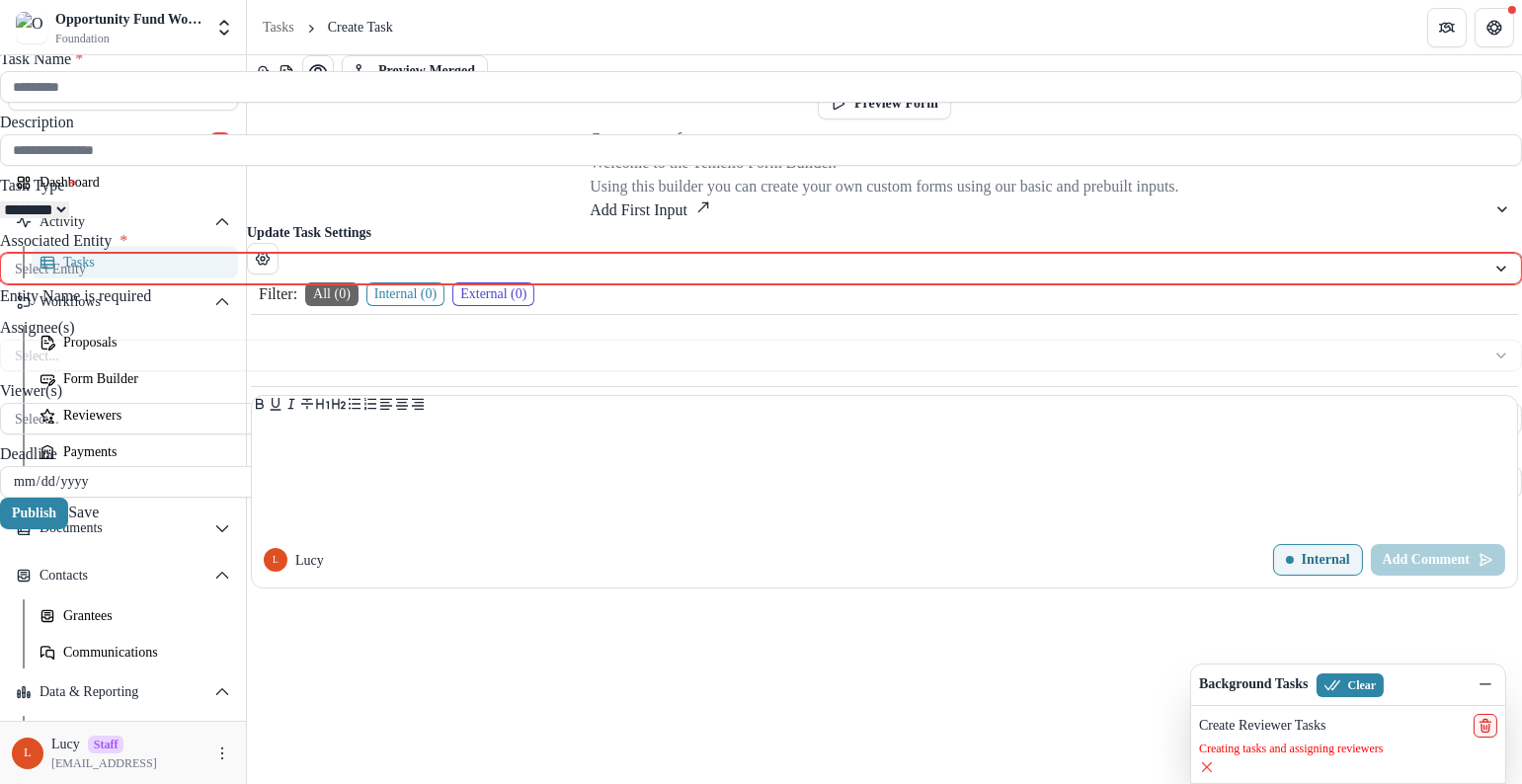 click on "Update Task Settings Draft Task Name * Description Task Type * ******** ******** Associated Entity   * Select Entity Entity Name is required Assignee(s) Select... Viewer(s) Select... Deadline Publish Save" at bounding box center [761, 784] 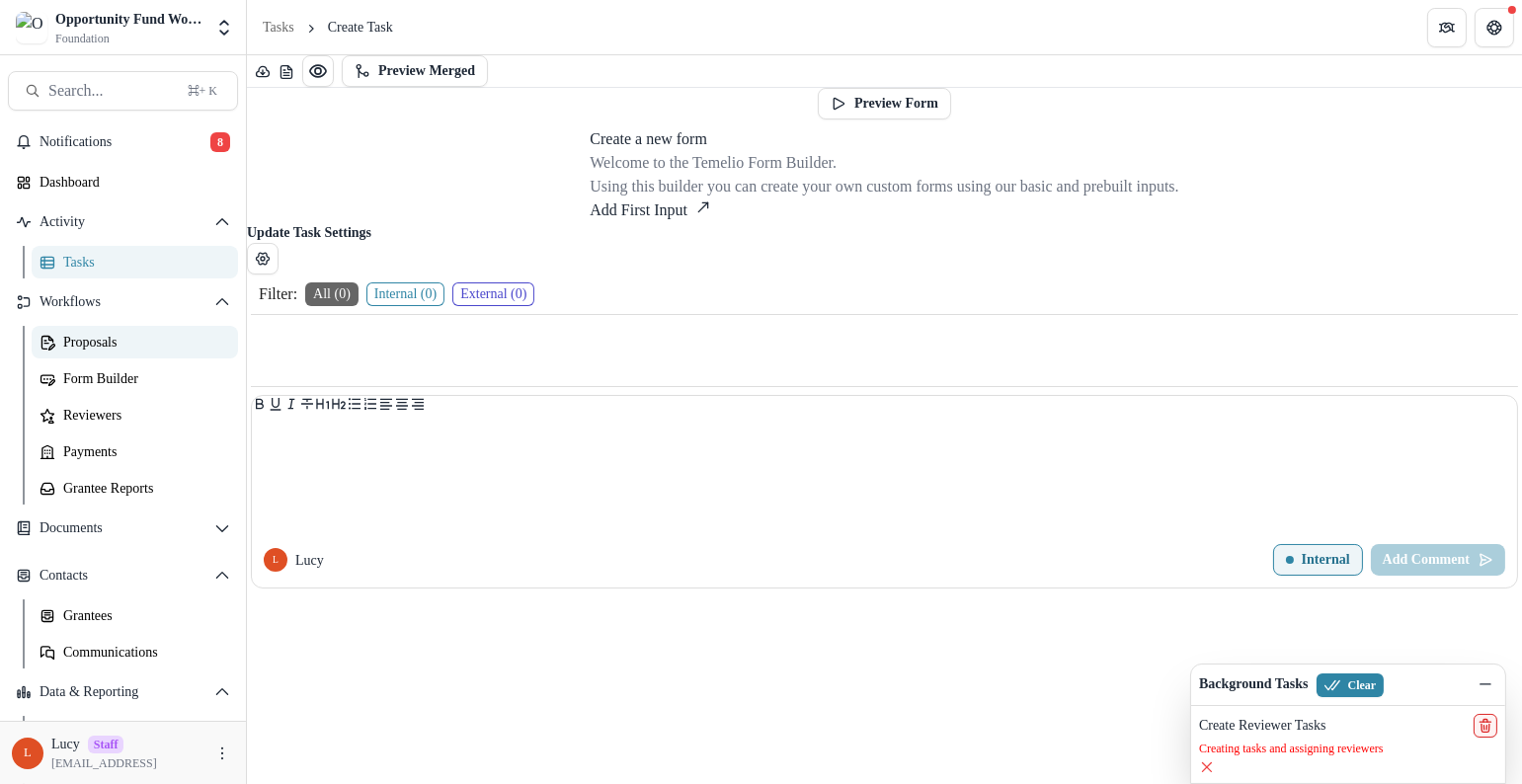 click on "Proposals" at bounding box center (142, 342) 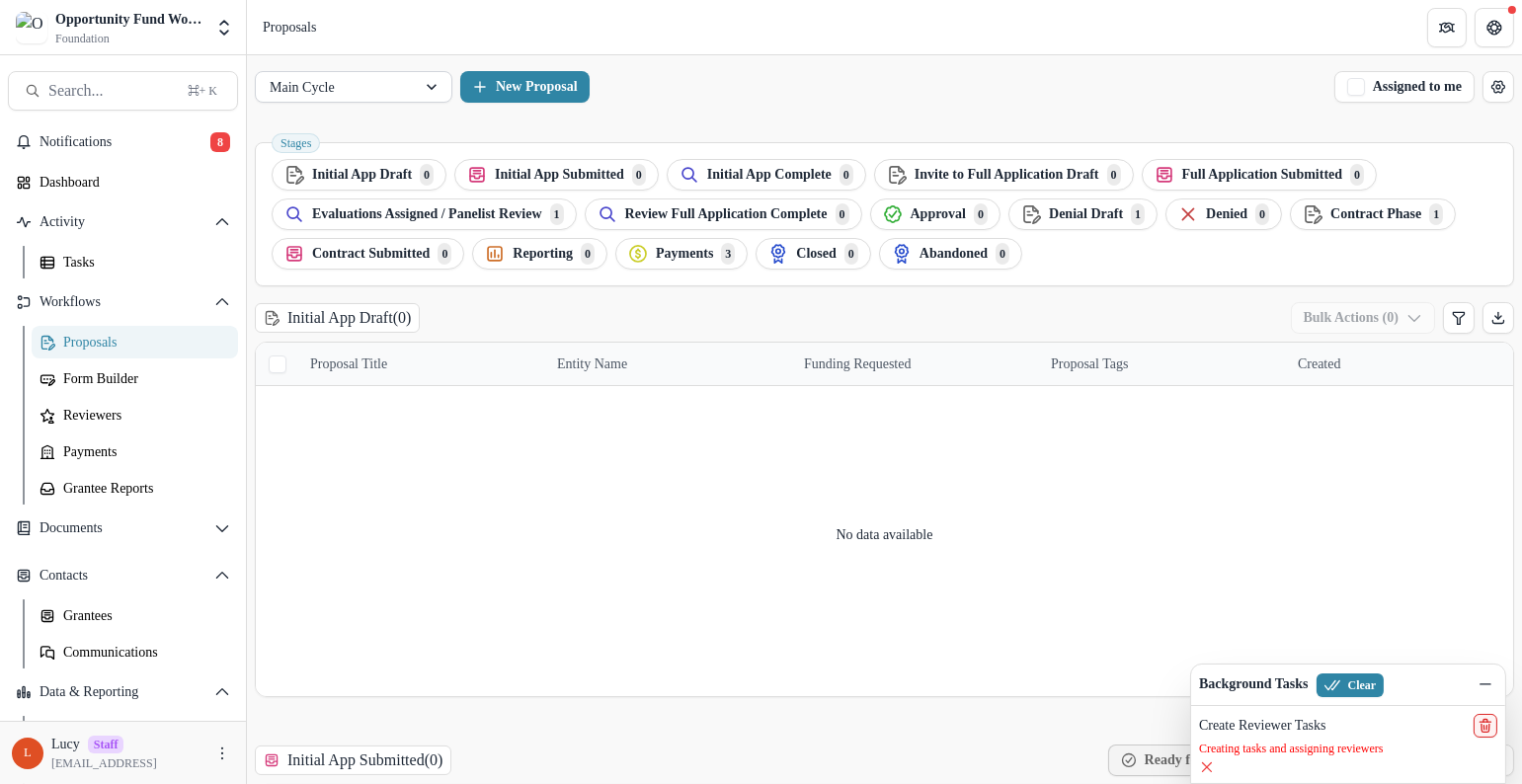 click at bounding box center (434, 87) 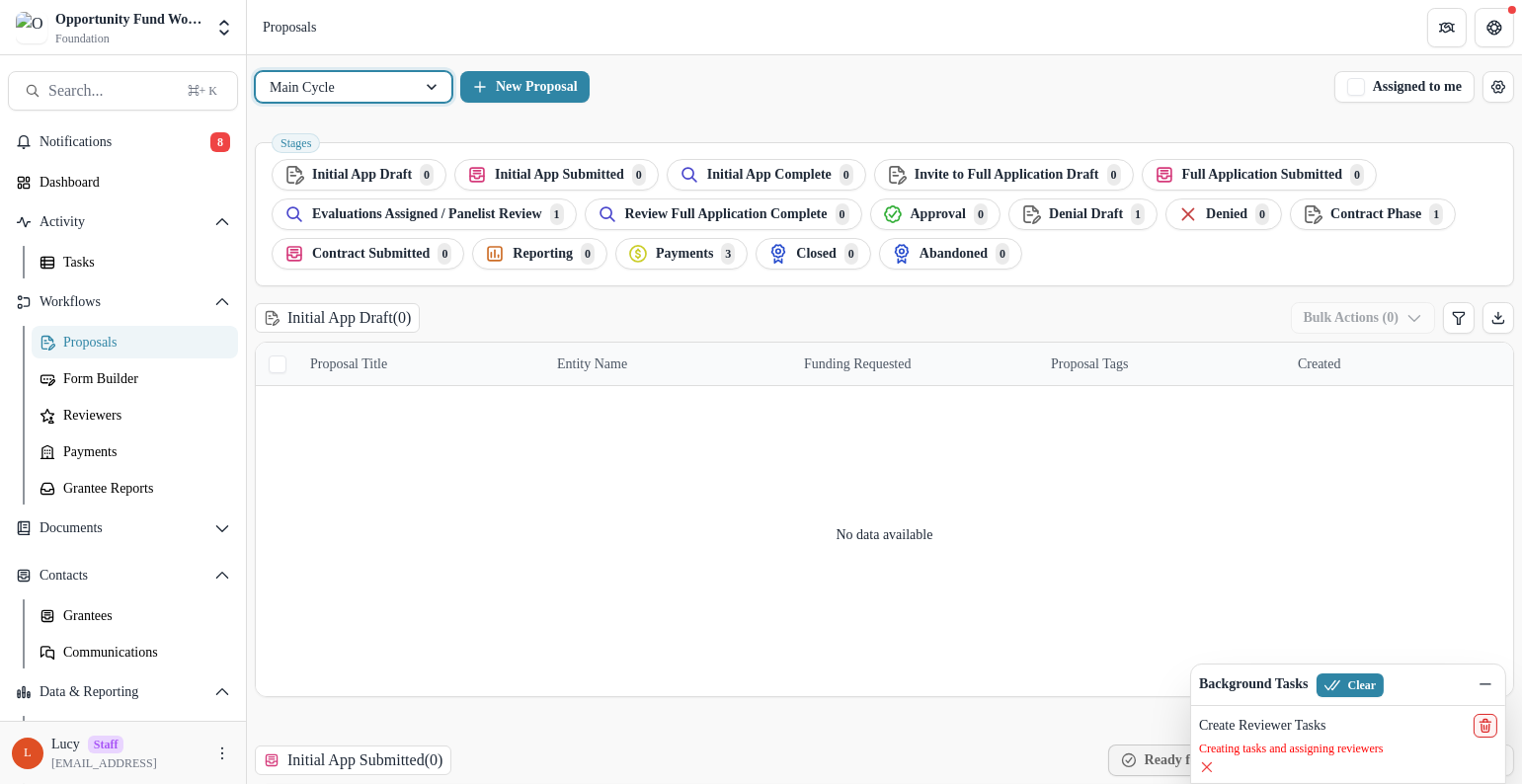 click on "Main Cycle" at bounding box center [761, 796] 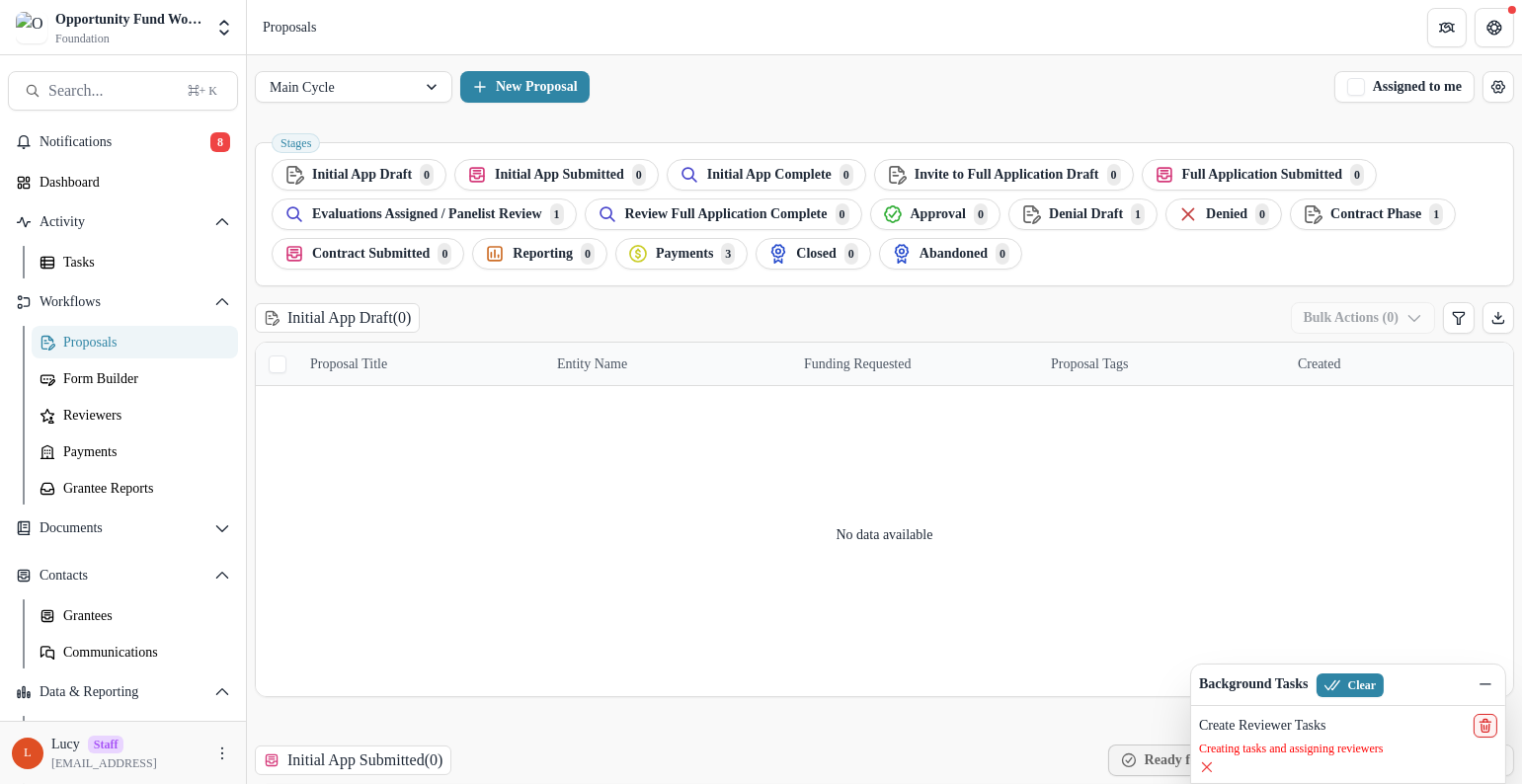 click on "Main Cycle New Proposal Assigned to me" at bounding box center [884, 87] 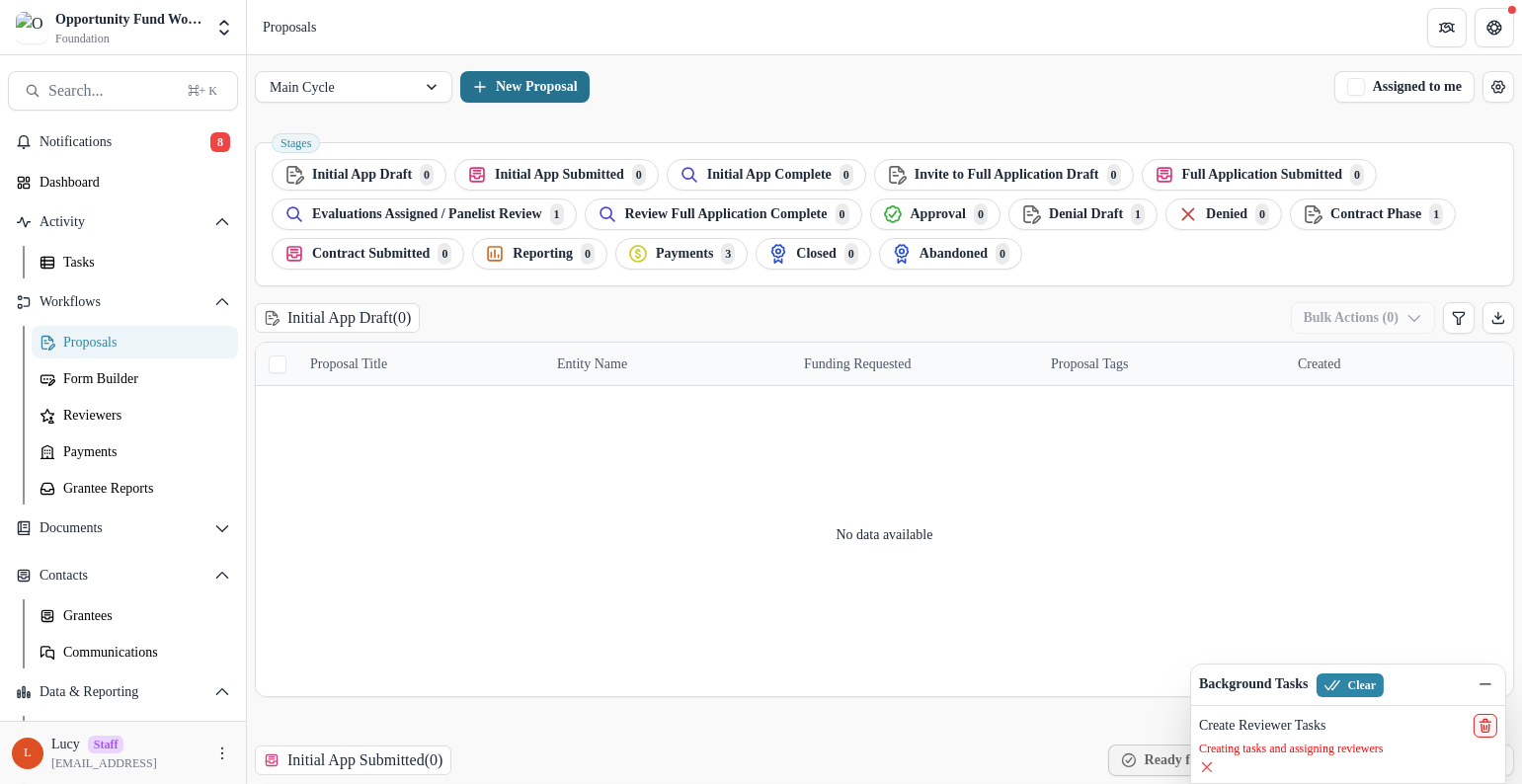 click on "New Proposal" at bounding box center (524, 87) 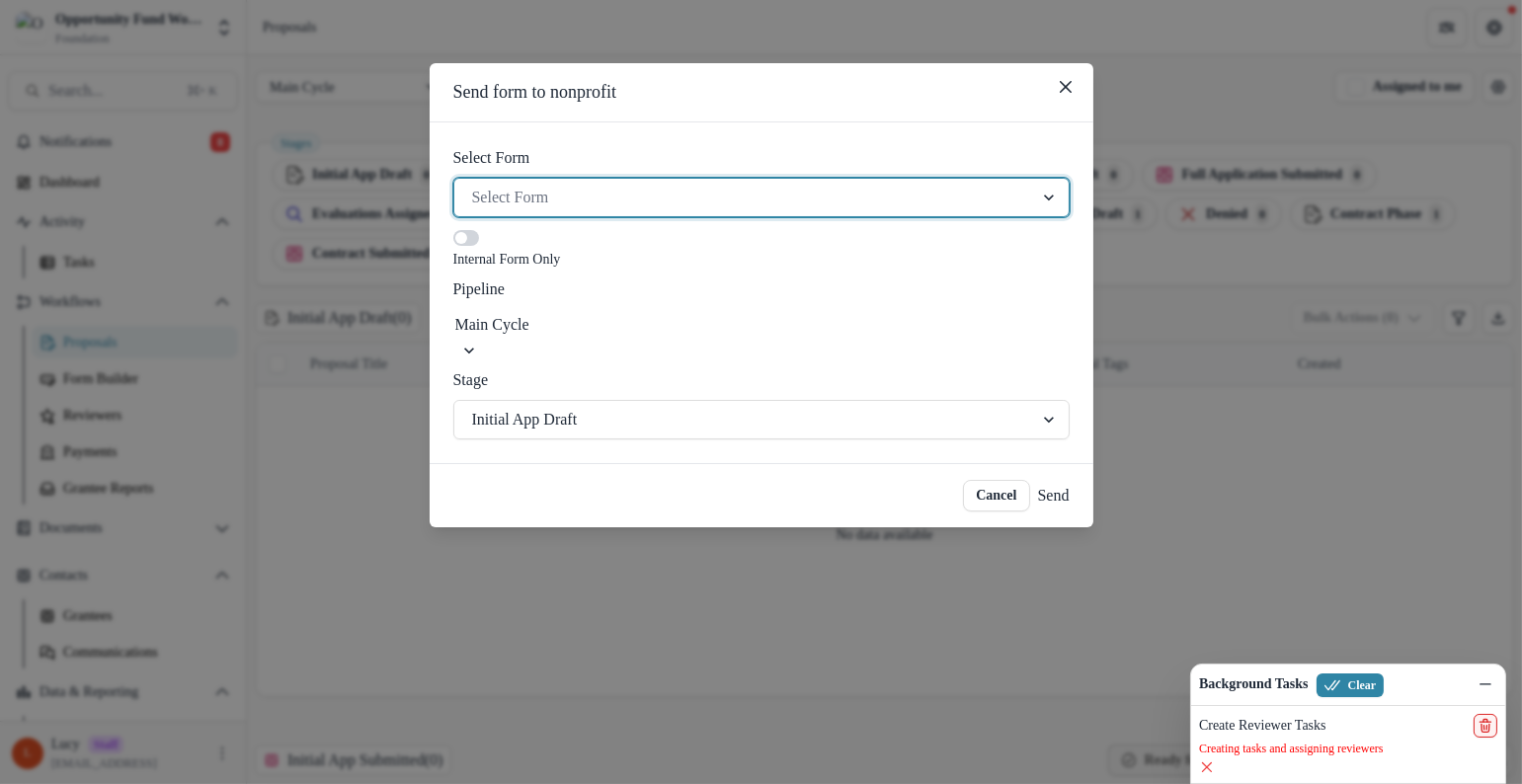 click at bounding box center (744, 197) 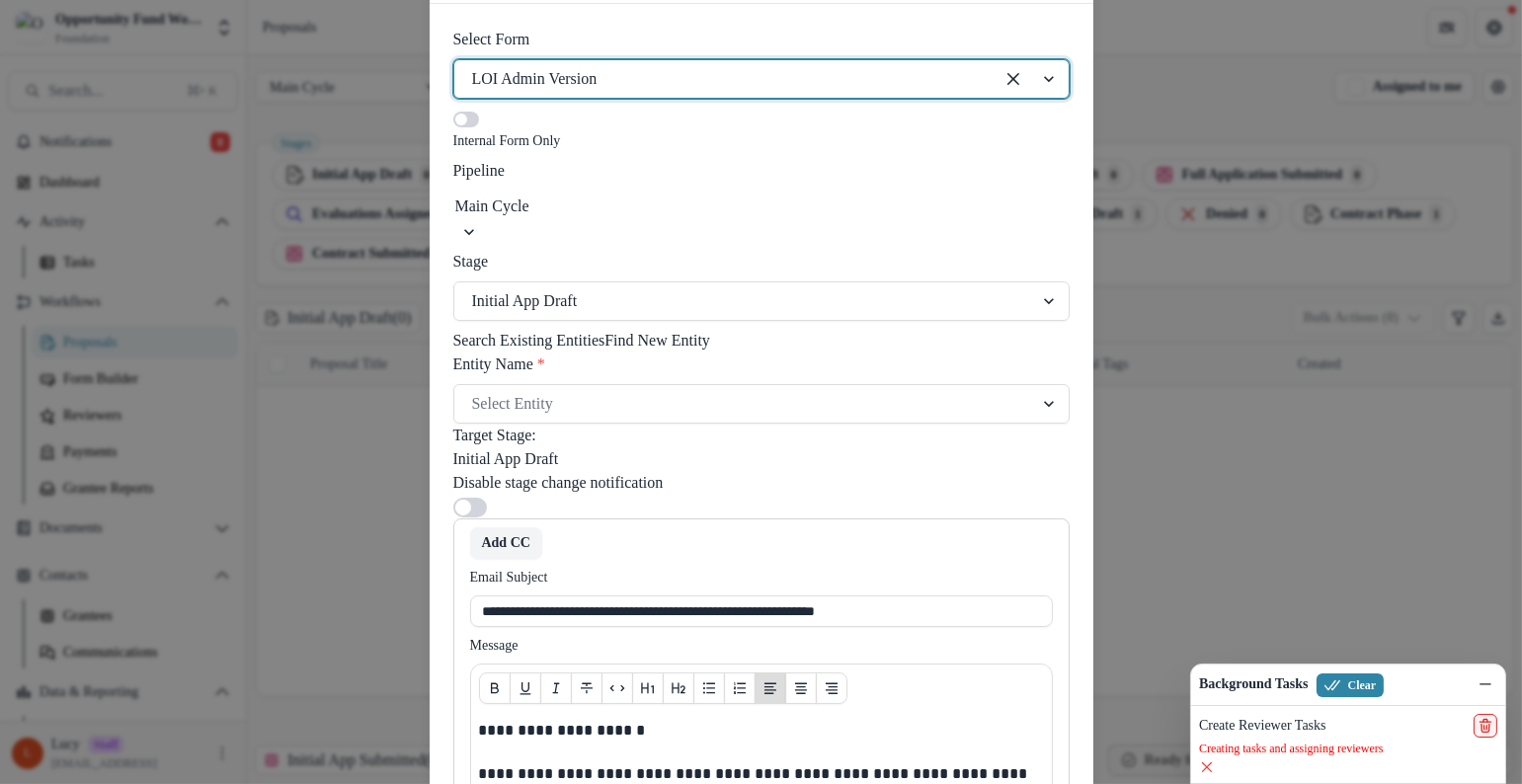 scroll, scrollTop: 104, scrollLeft: 0, axis: vertical 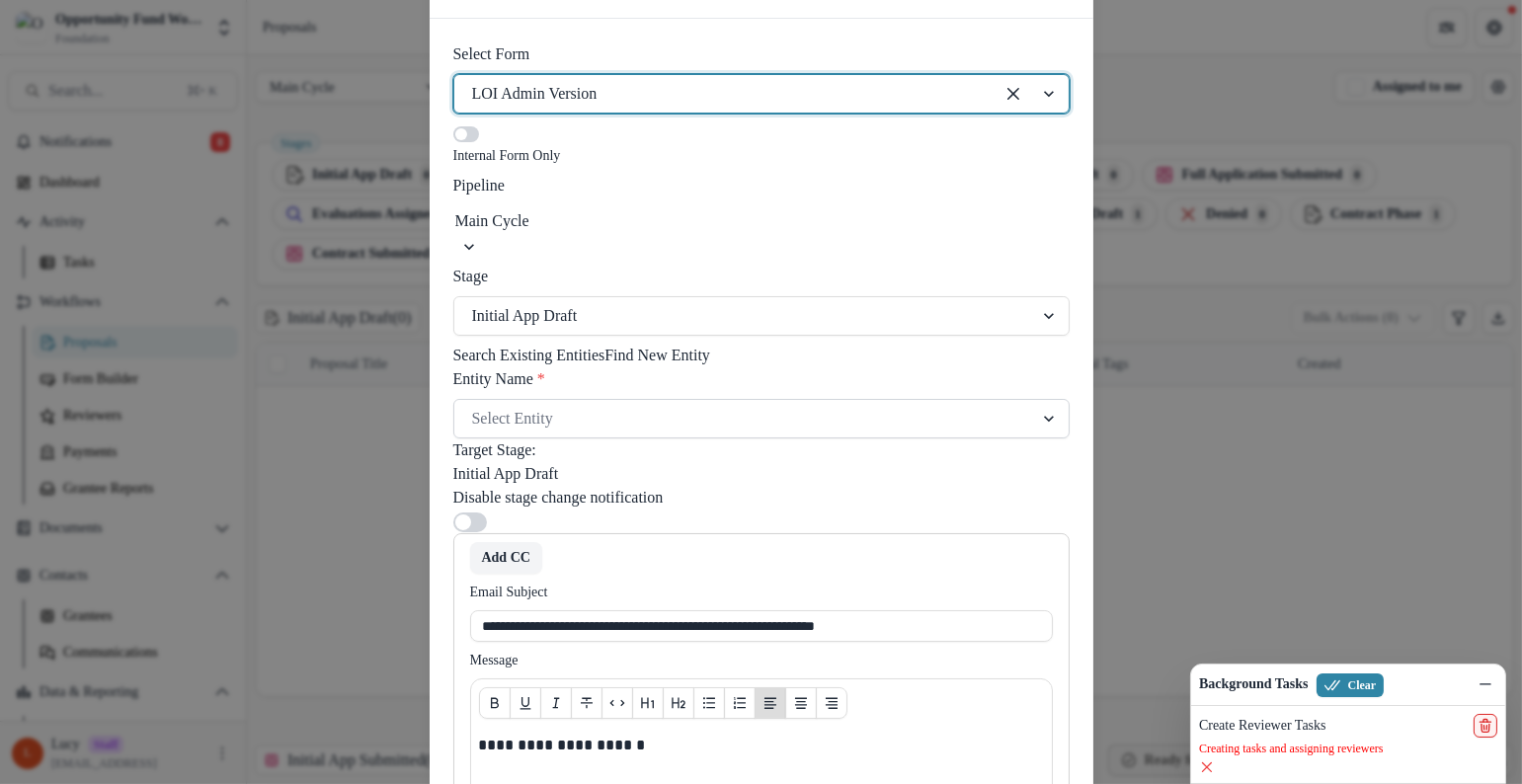 click at bounding box center (744, 419) 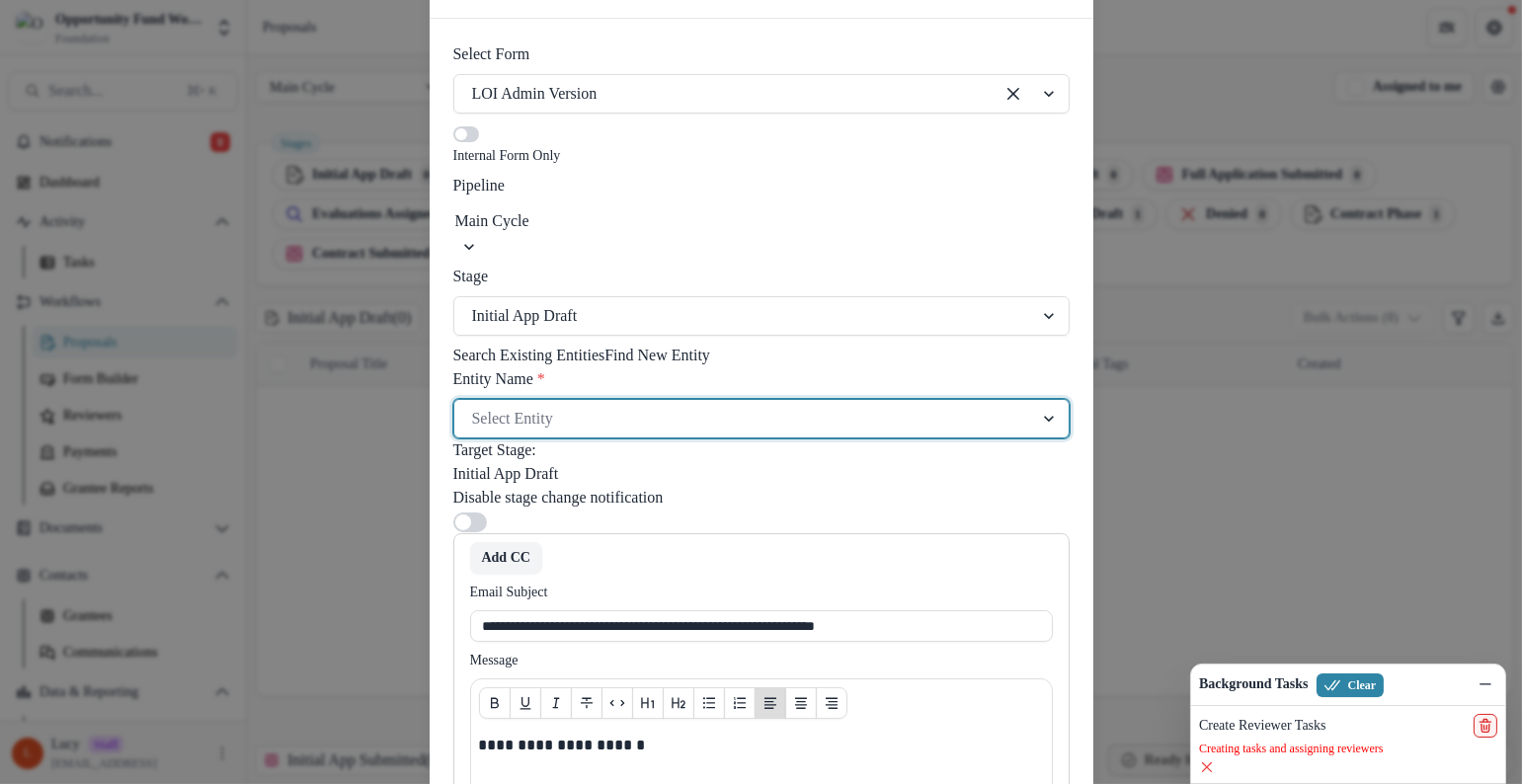 click on "[ORG_NAME]" at bounding box center [761, 809] 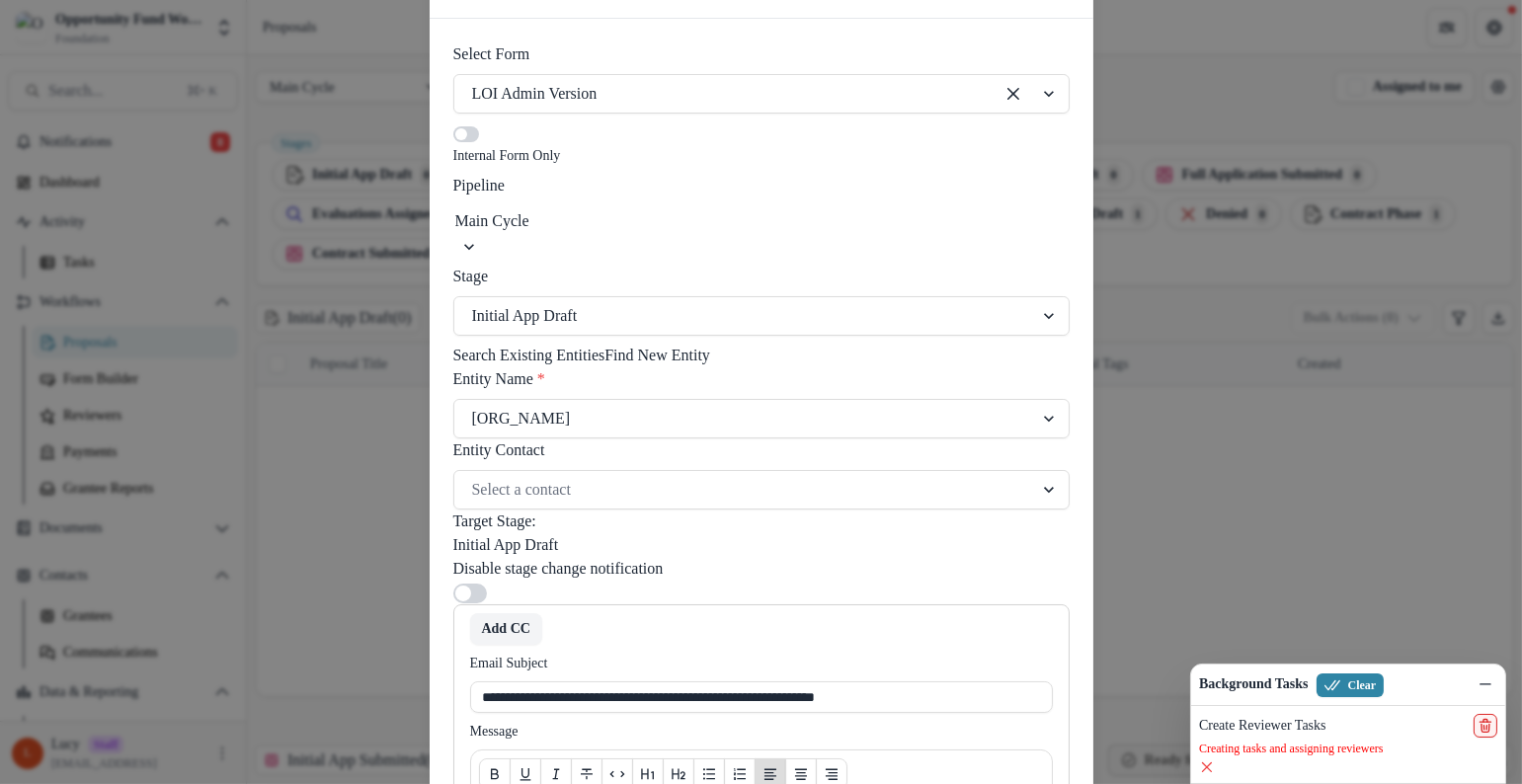 click on "Entity Contact Select a contact" at bounding box center (761, 474) 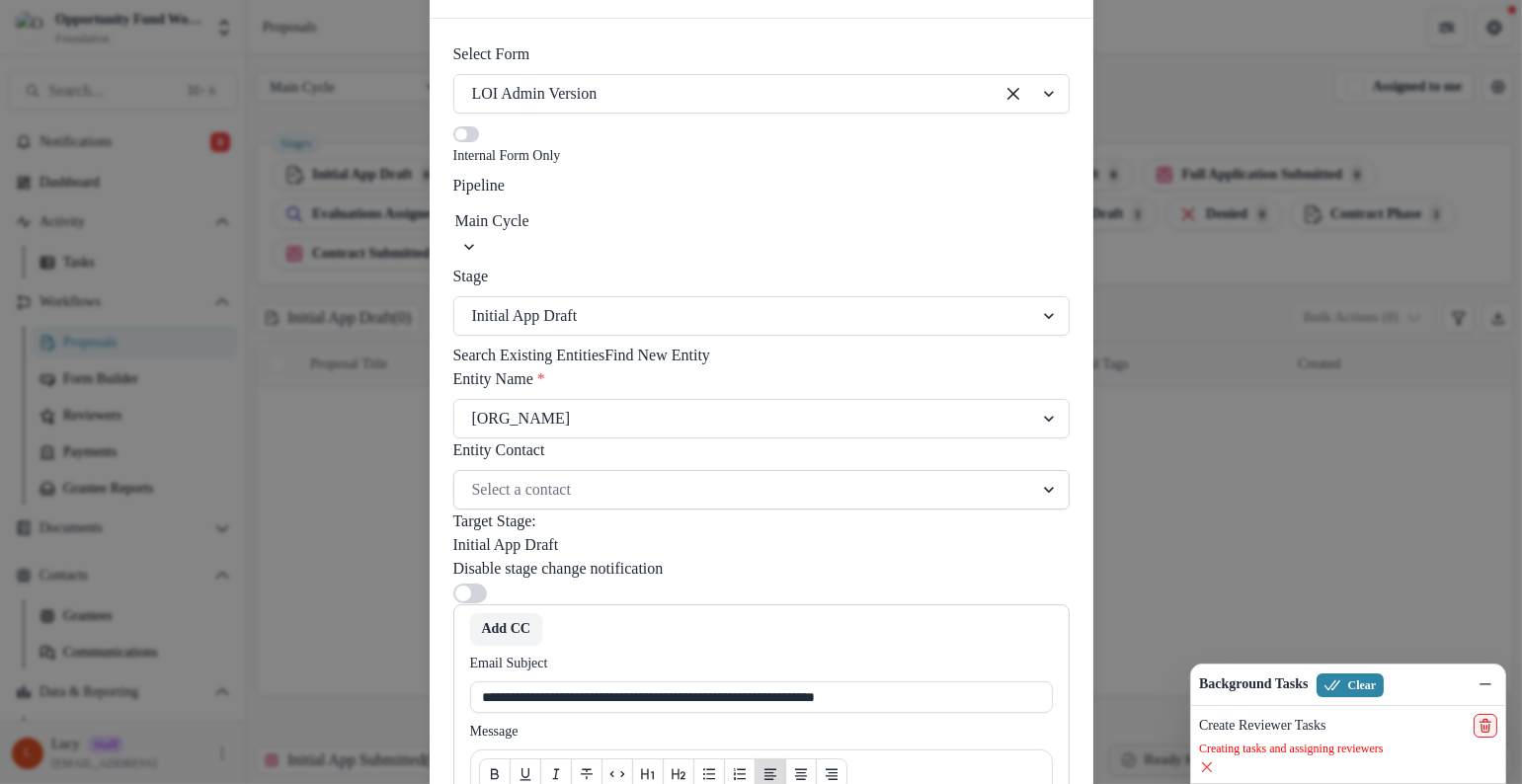 click at bounding box center (744, 490) 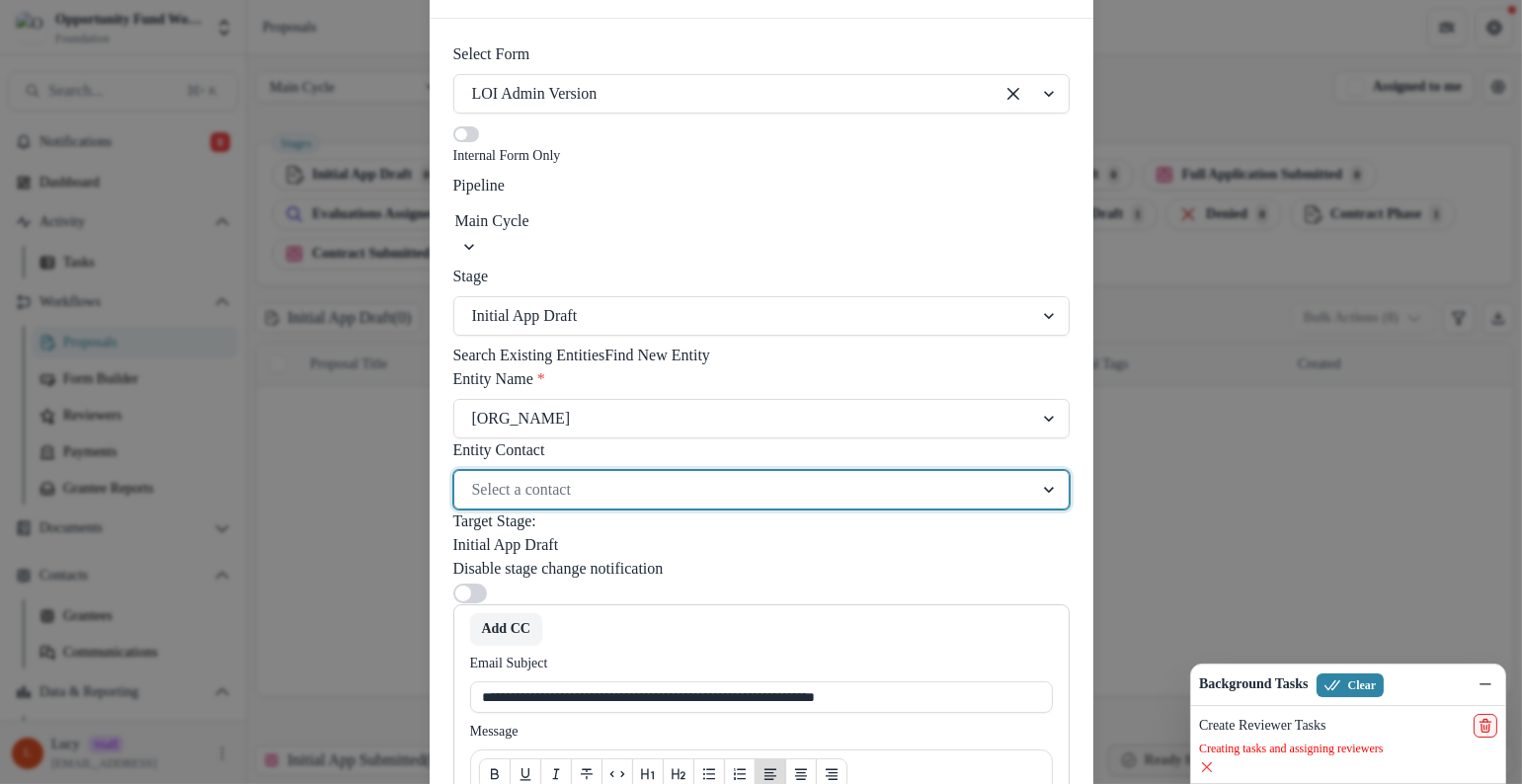 click on "[FIRST] [LAST] <[EMAIL]>" at bounding box center [125, 809] 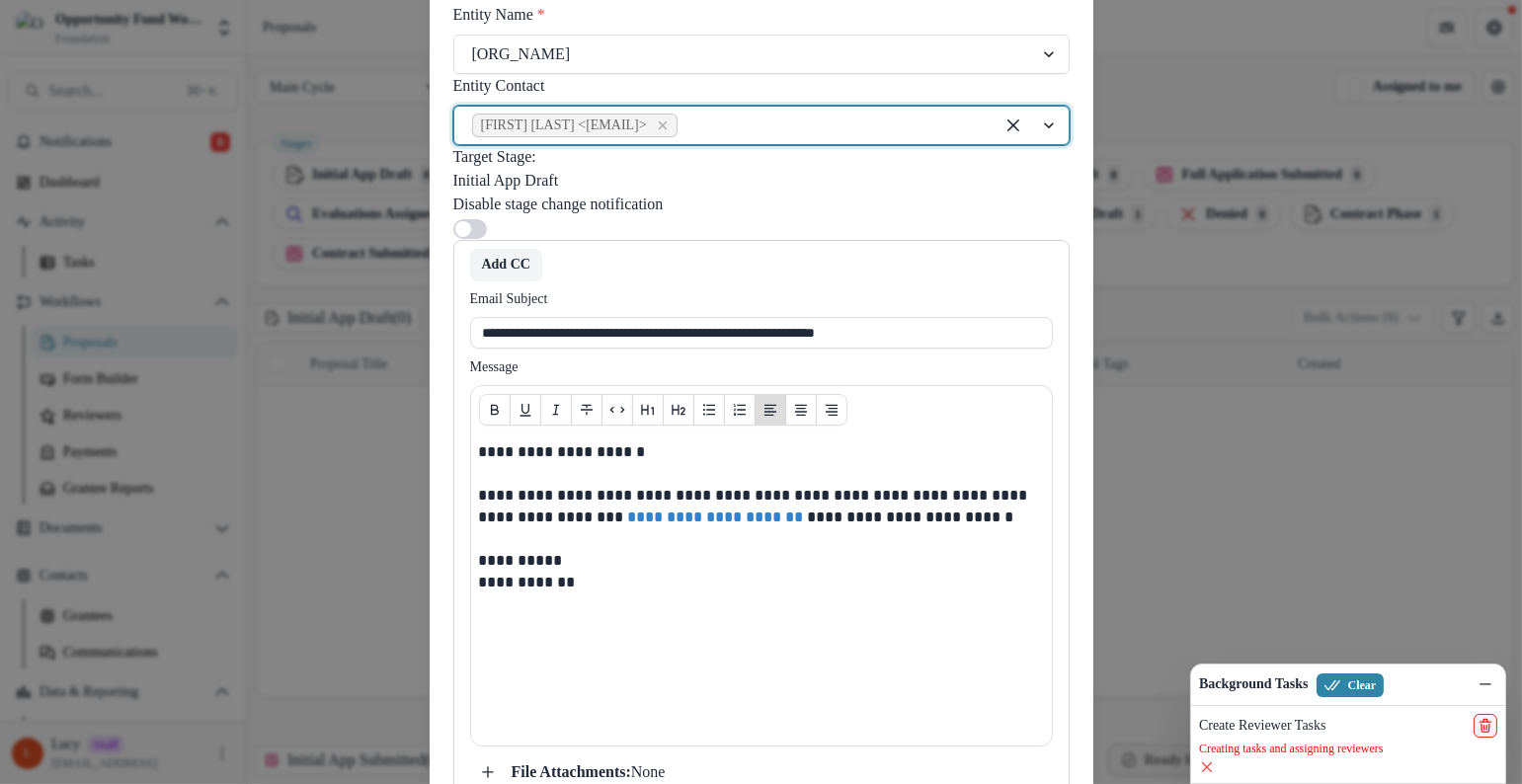 scroll, scrollTop: 683, scrollLeft: 0, axis: vertical 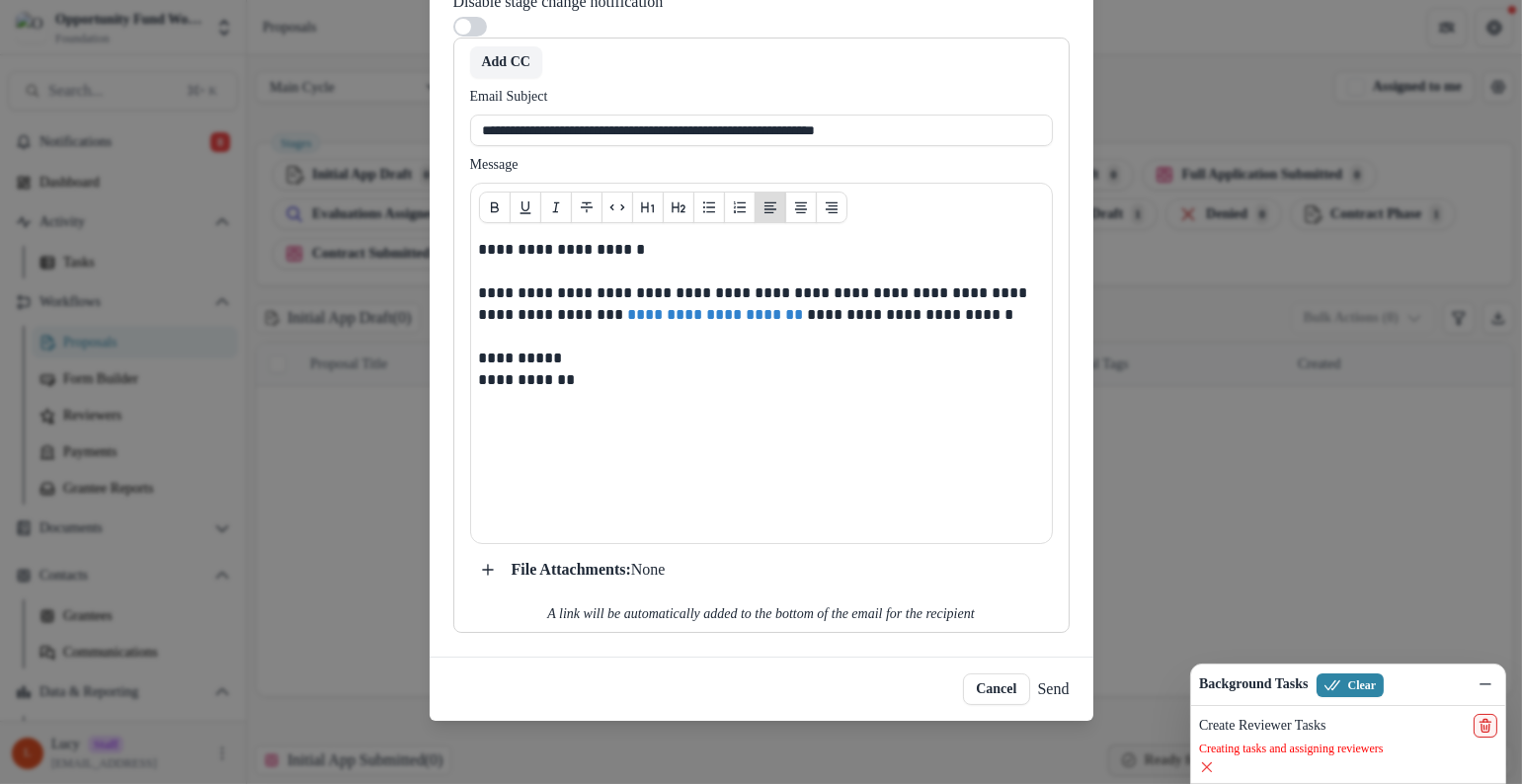click on "Send" at bounding box center [1054, 689] 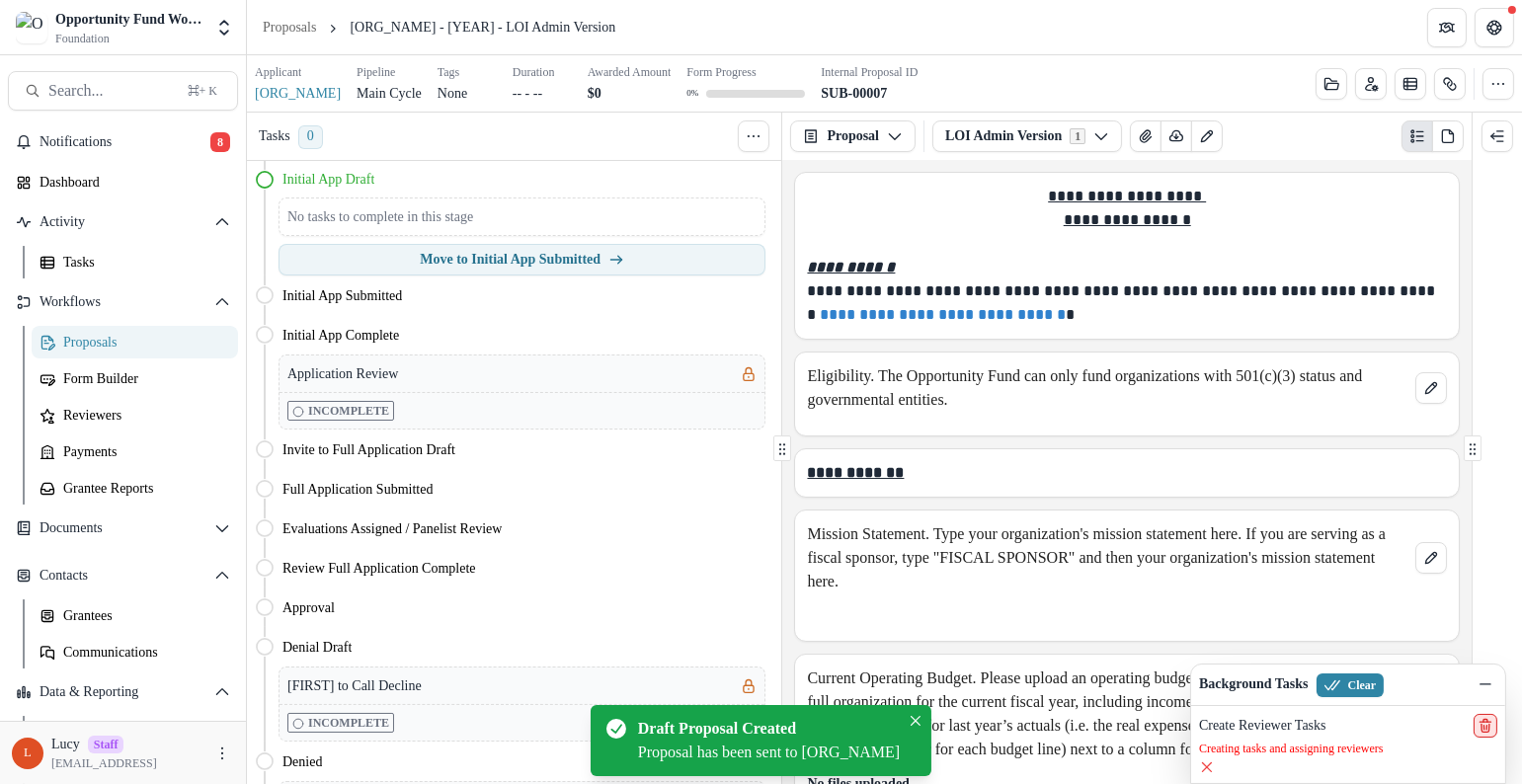 click at bounding box center [1485, 726] 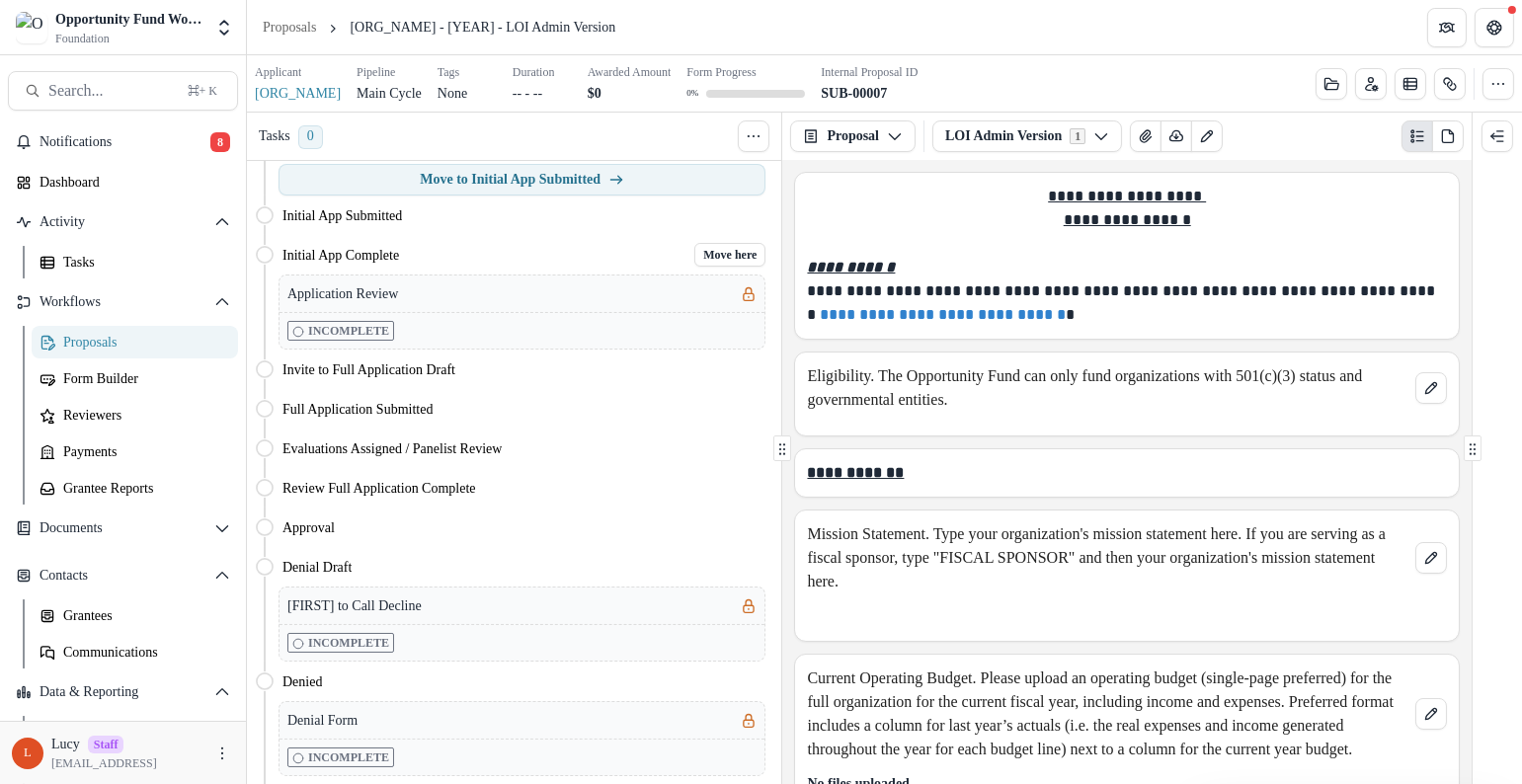 scroll, scrollTop: 0, scrollLeft: 0, axis: both 